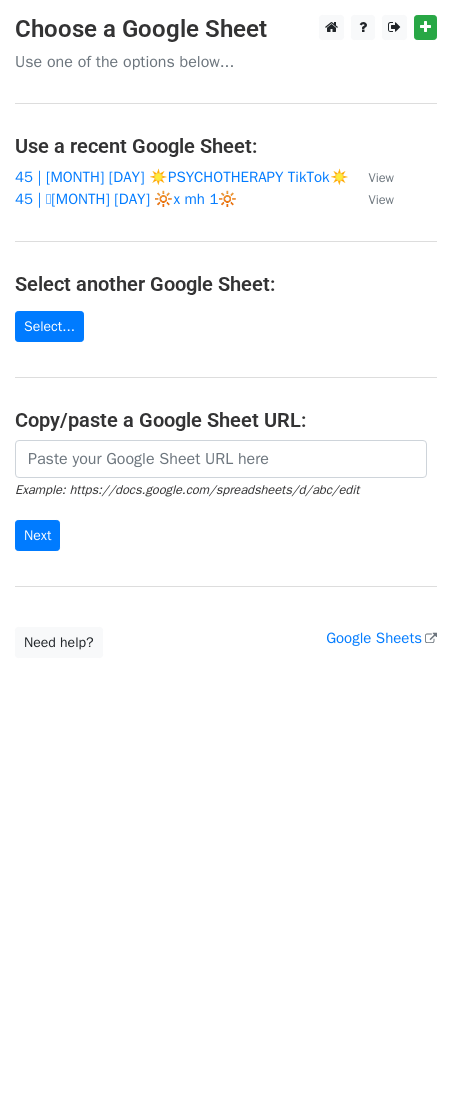 scroll, scrollTop: 0, scrollLeft: 0, axis: both 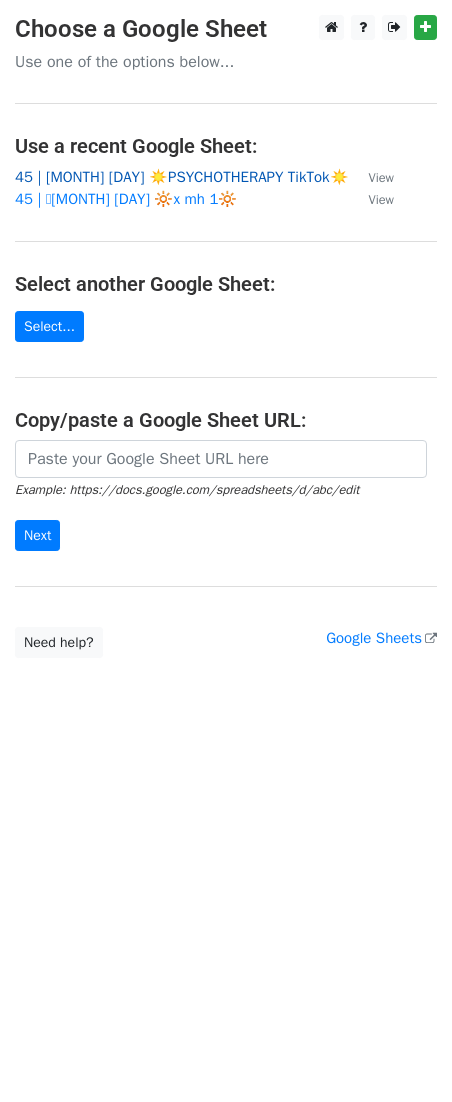click on "45 | [MONTH] [DAY] ☀️PSYCHOTHERAPY TikTok☀️" at bounding box center [182, 177] 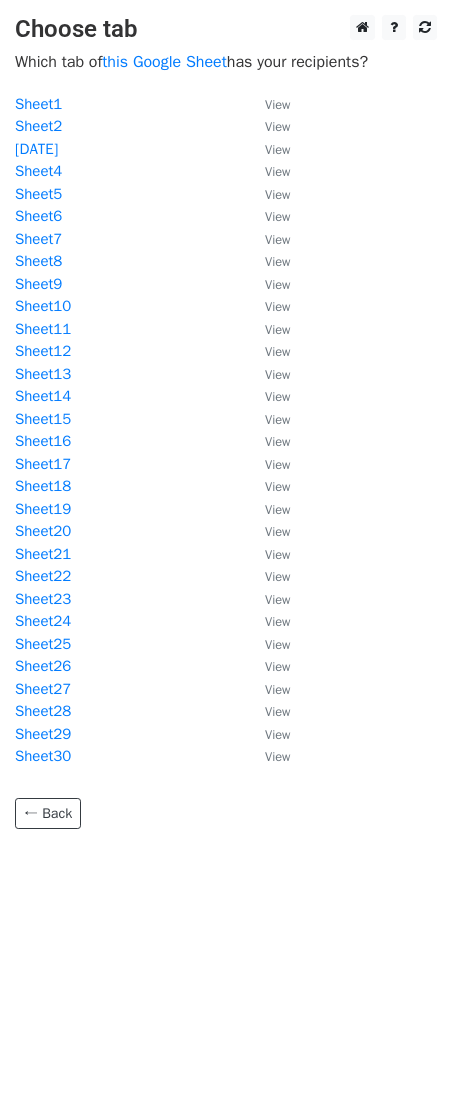 scroll, scrollTop: 0, scrollLeft: 0, axis: both 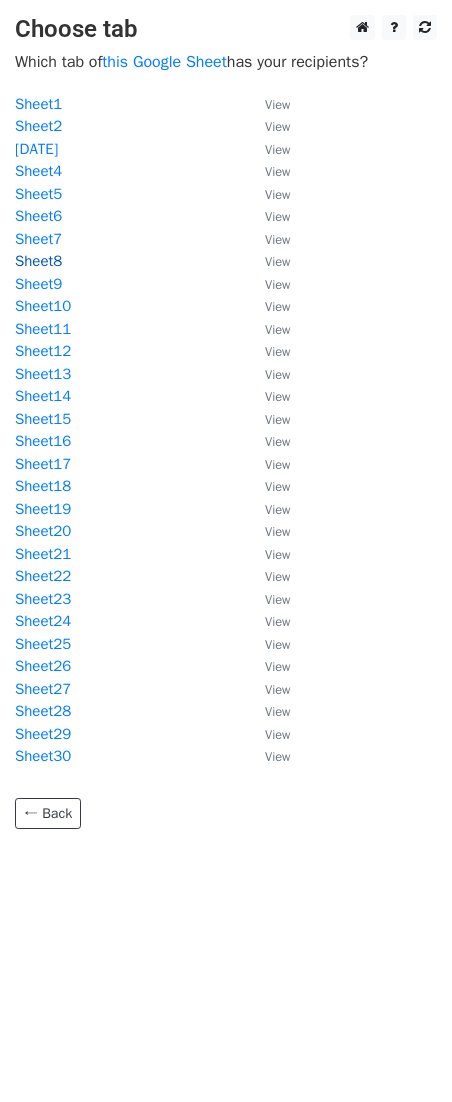 click on "Sheet8" at bounding box center [38, 261] 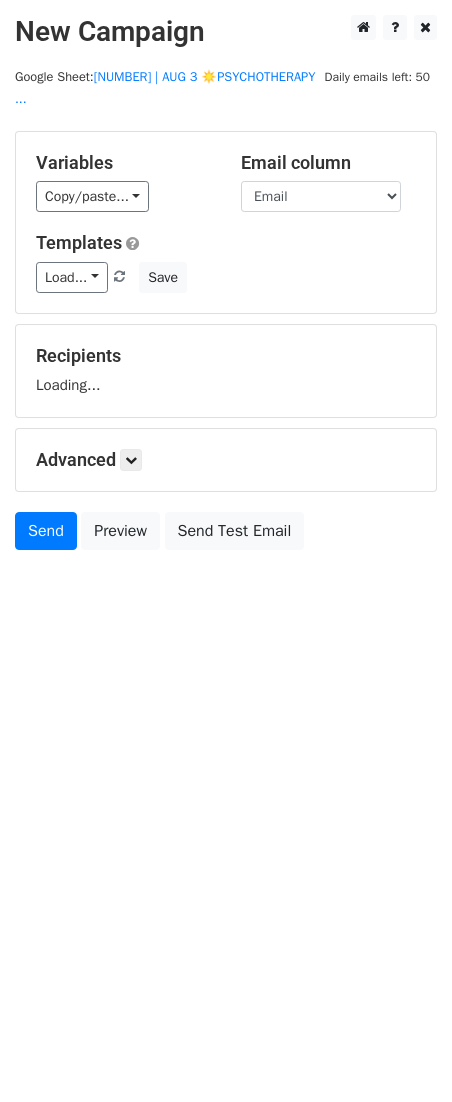 scroll, scrollTop: 0, scrollLeft: 0, axis: both 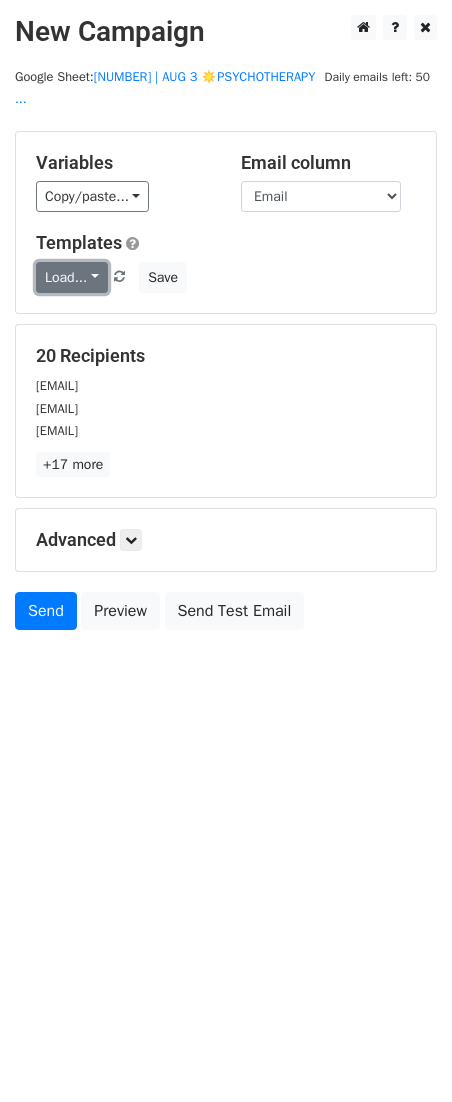 click on "Load..." at bounding box center (72, 277) 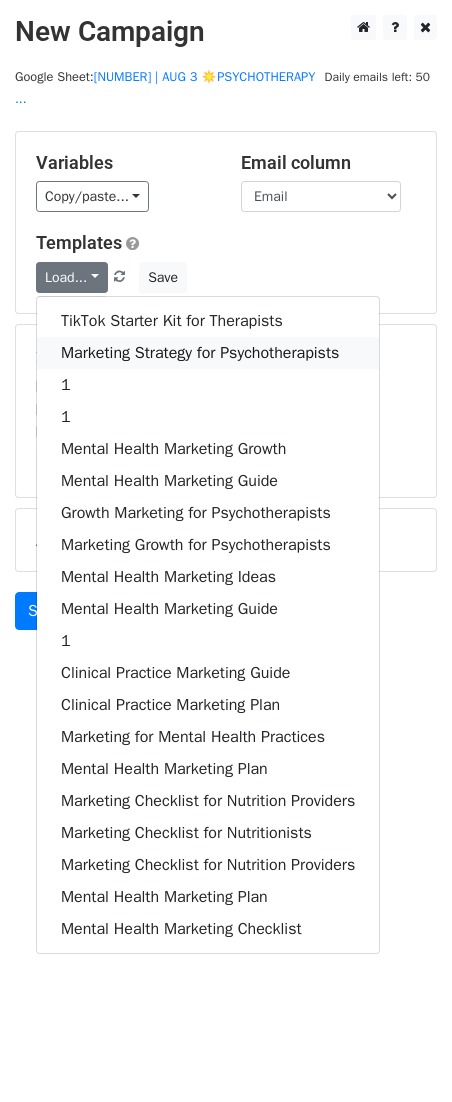 click on "Marketing Strategy for Psychotherapists" at bounding box center (208, 353) 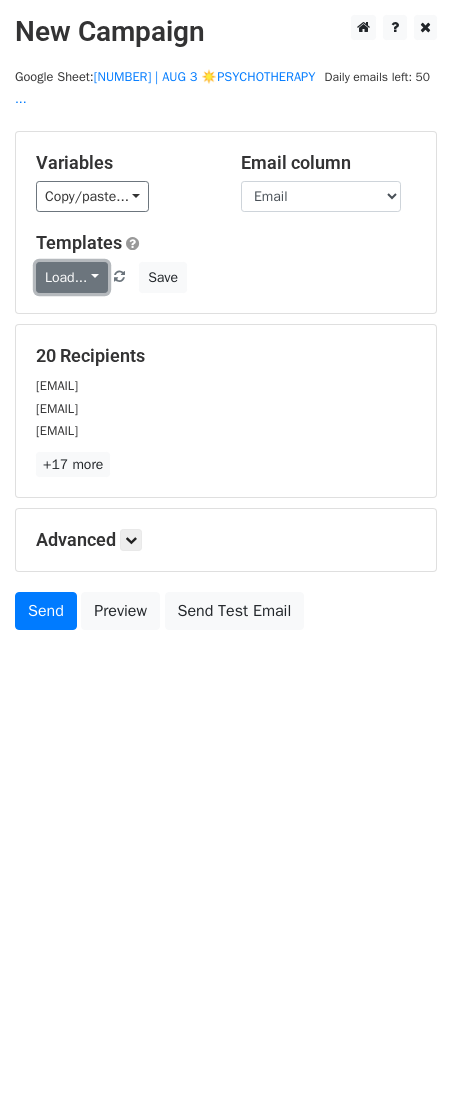 click on "Load..." at bounding box center (72, 277) 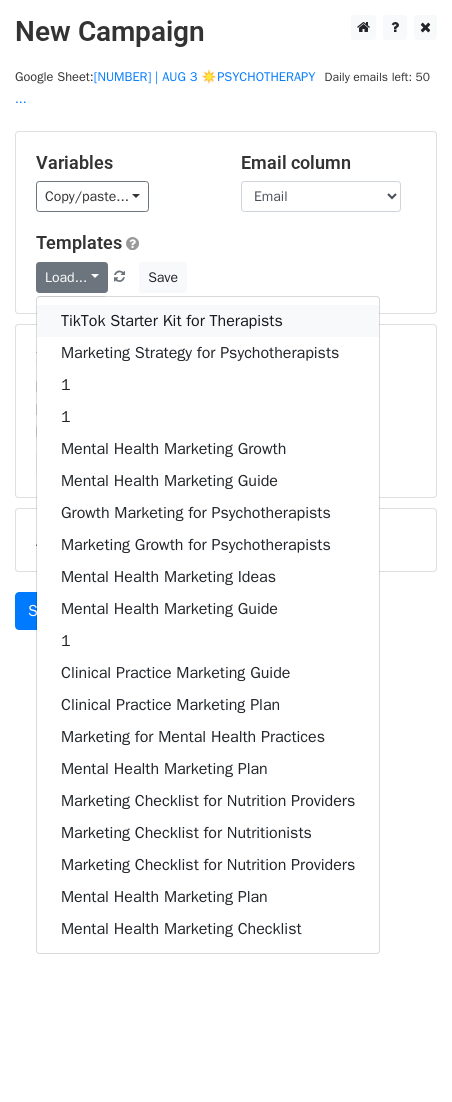 click on "TikTok Starter Kit for Therapists" at bounding box center [208, 321] 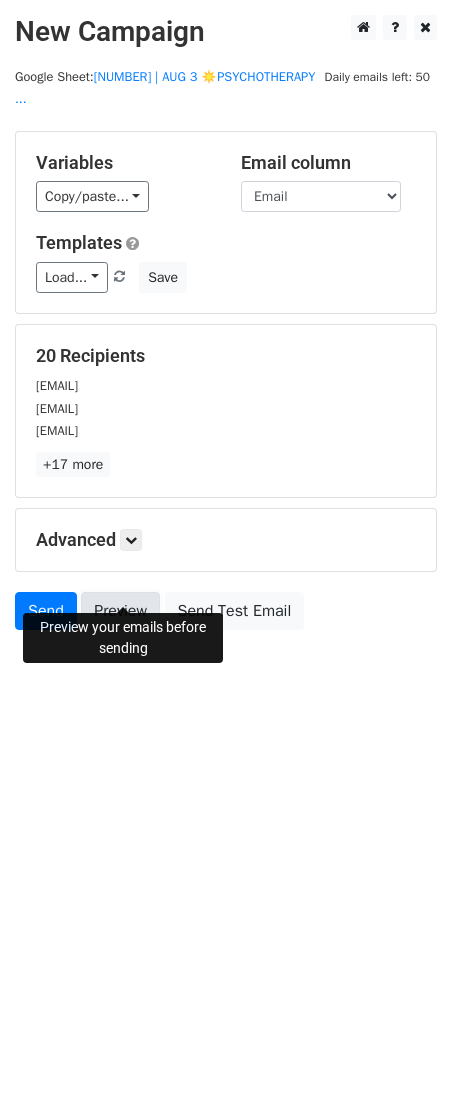 click on "Preview" at bounding box center [120, 611] 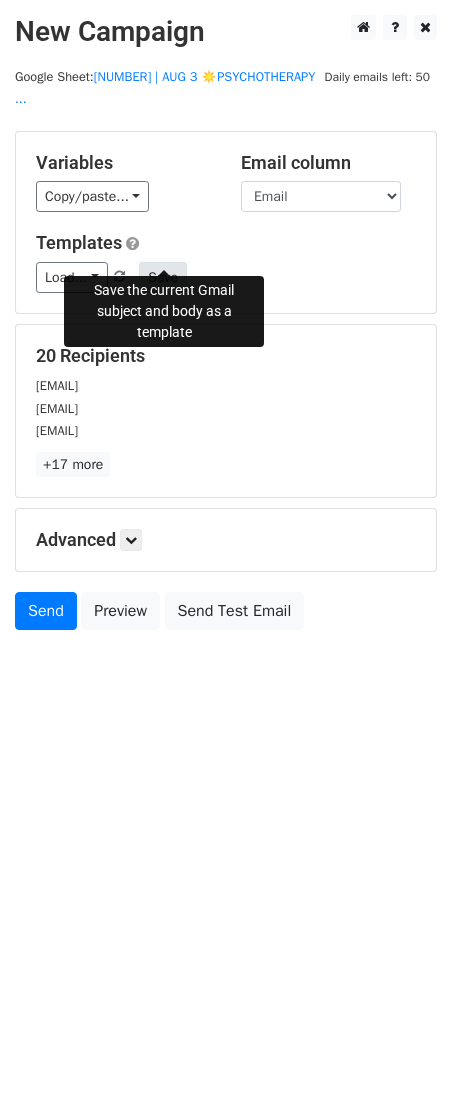 click on "Save" at bounding box center (163, 277) 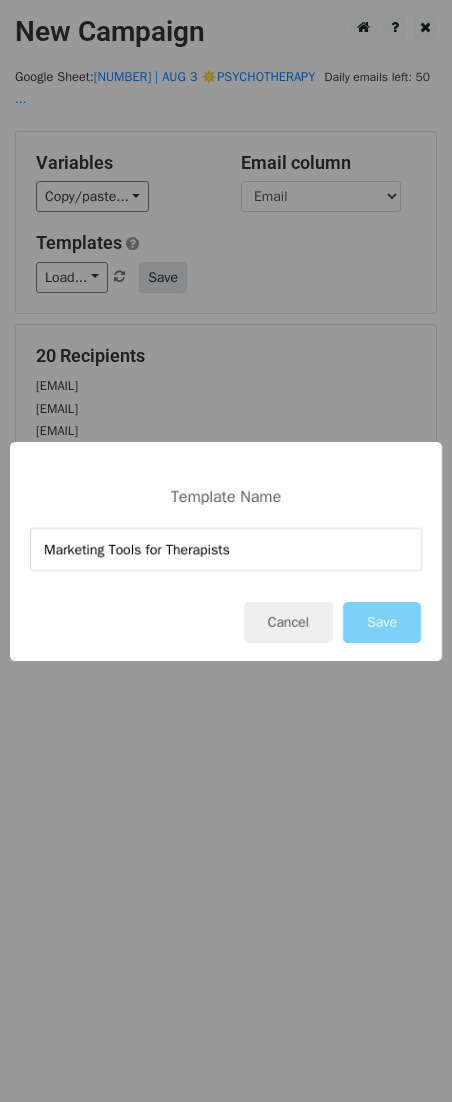 type on "Marketing Tools for Therapists" 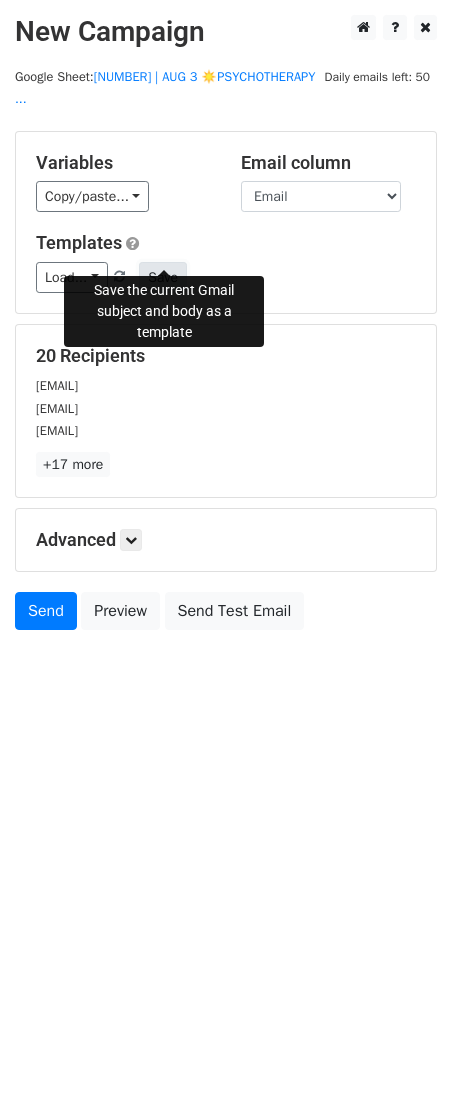 click on "Save" at bounding box center [163, 277] 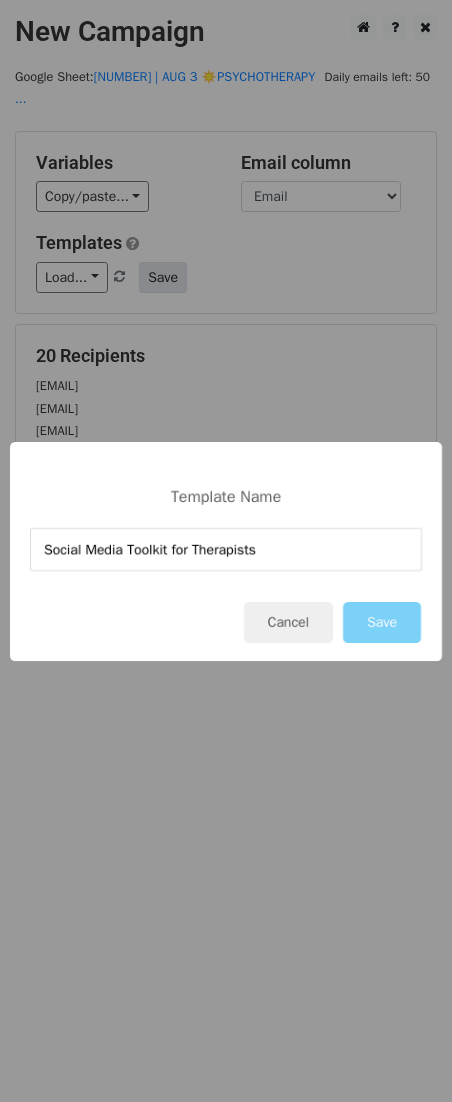 type on "Social Media Toolkit for Therapists" 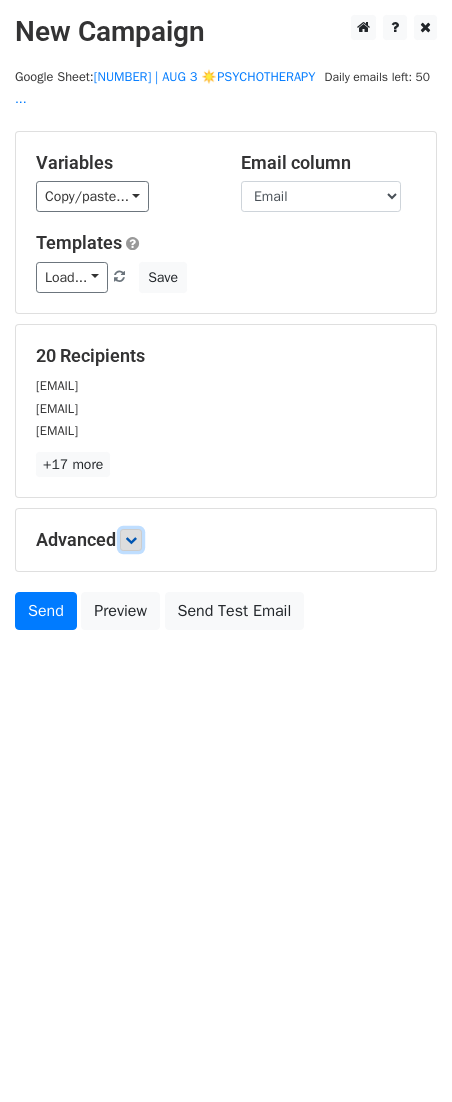 click at bounding box center (131, 540) 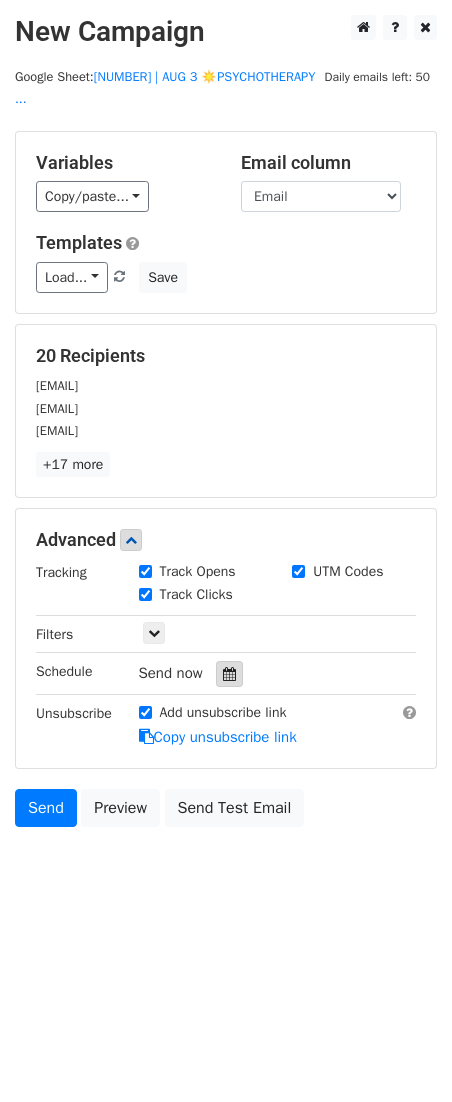 click at bounding box center [229, 674] 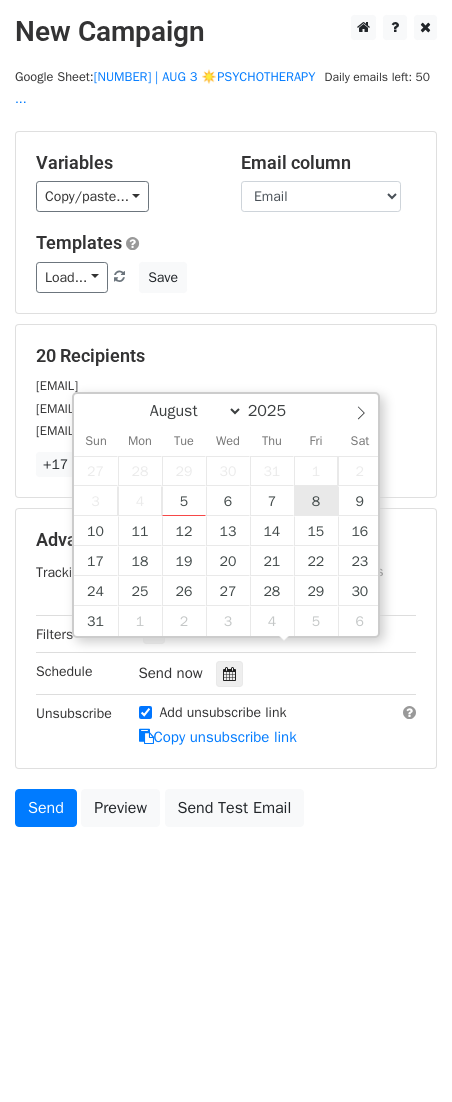 type on "2025-08-08 12:00" 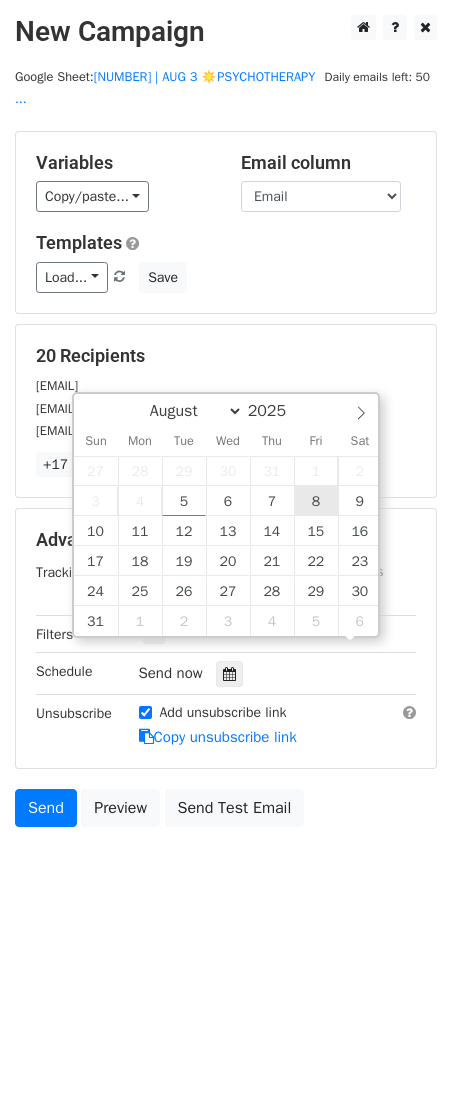 scroll, scrollTop: 1, scrollLeft: 0, axis: vertical 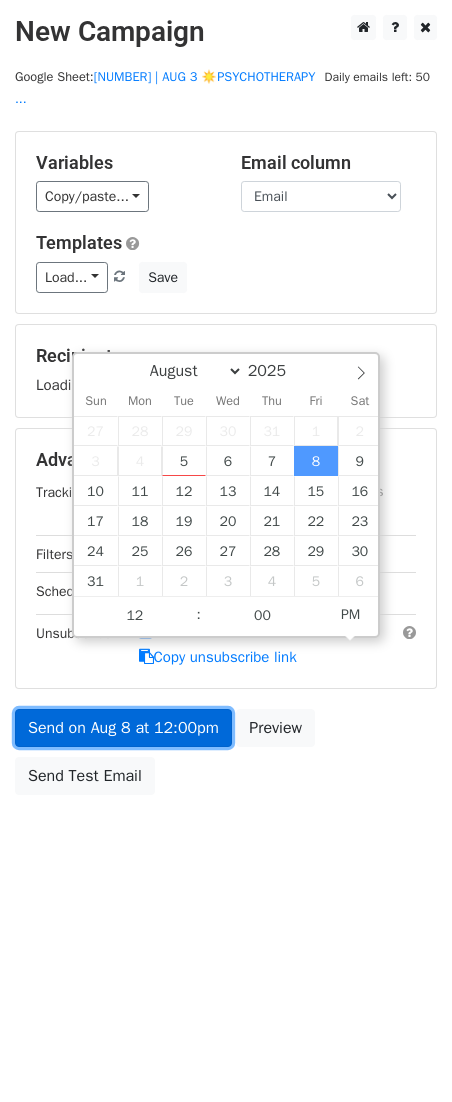 click on "Send on Aug 8 at 12:00pm" at bounding box center [123, 728] 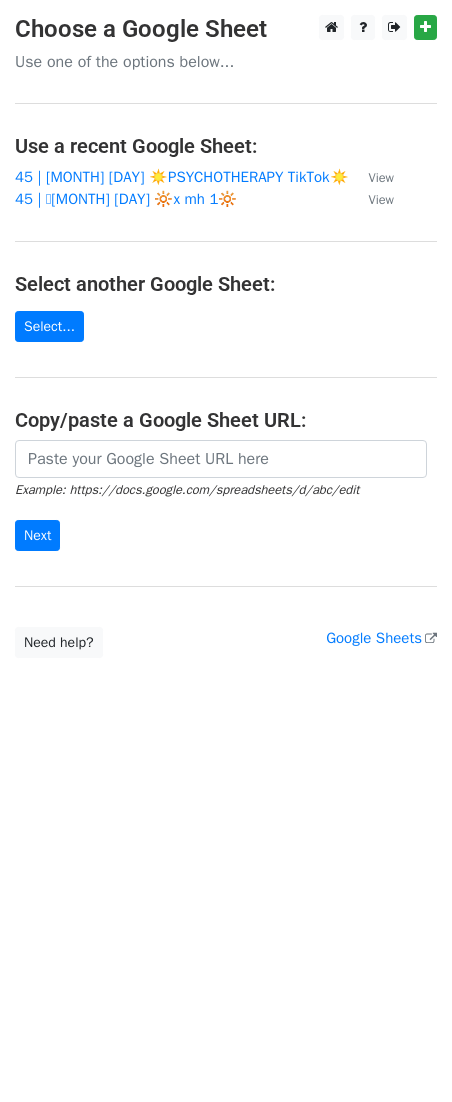 scroll, scrollTop: 0, scrollLeft: 0, axis: both 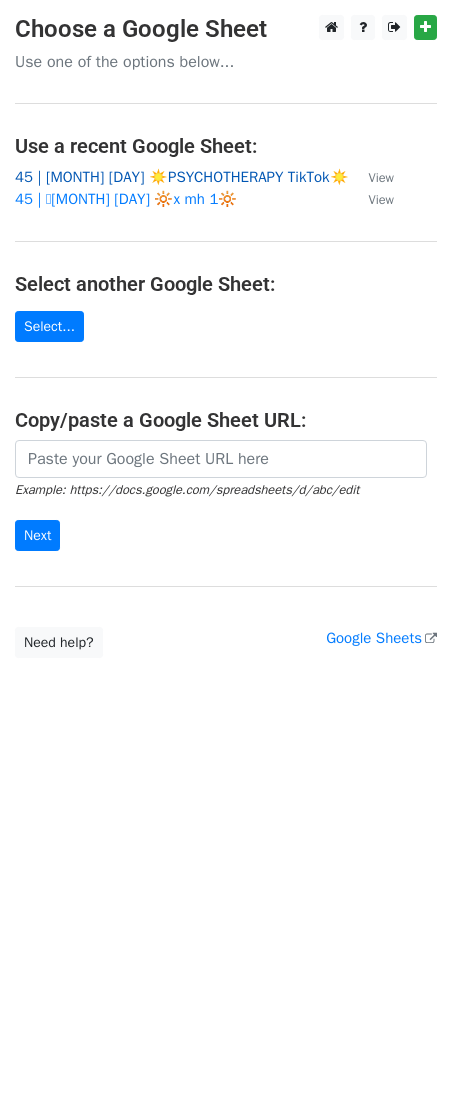 click on "45 | [MONTH] [NUMBER] ☀️PSYCHOTHERAPY TikTok☀️" at bounding box center (182, 177) 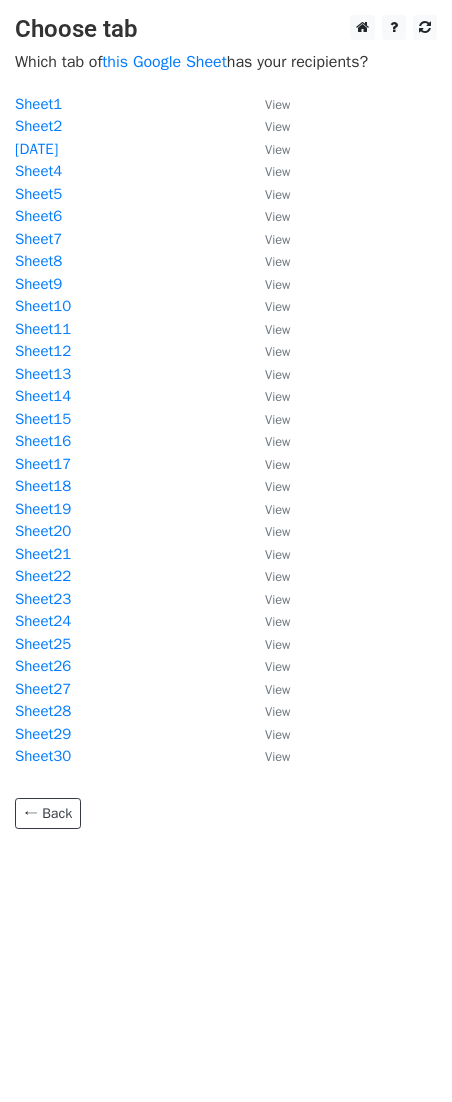 scroll, scrollTop: 0, scrollLeft: 0, axis: both 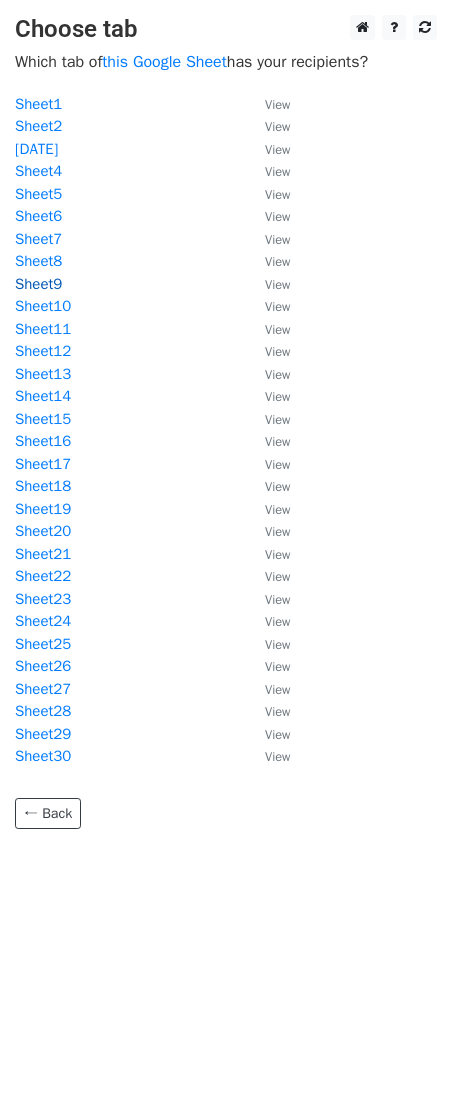 click on "Sheet9" at bounding box center [38, 284] 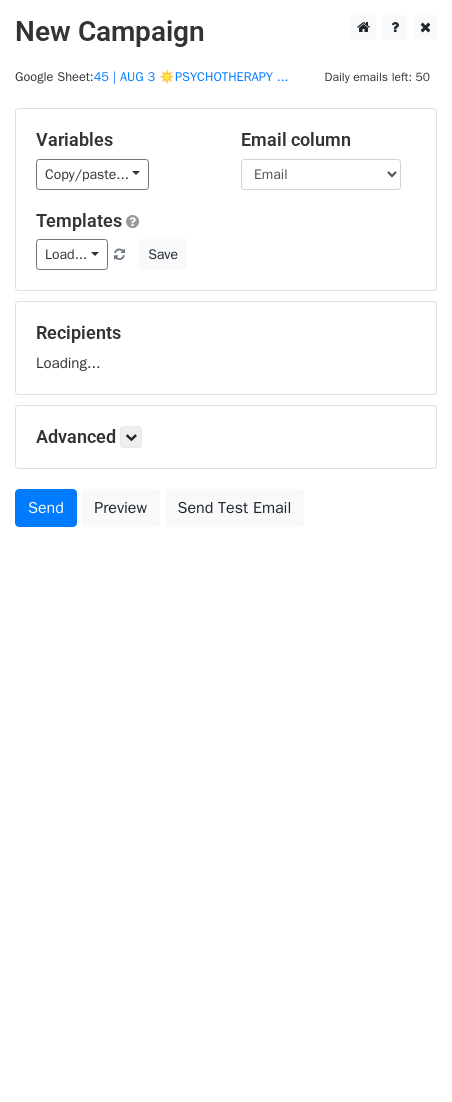 scroll, scrollTop: 0, scrollLeft: 0, axis: both 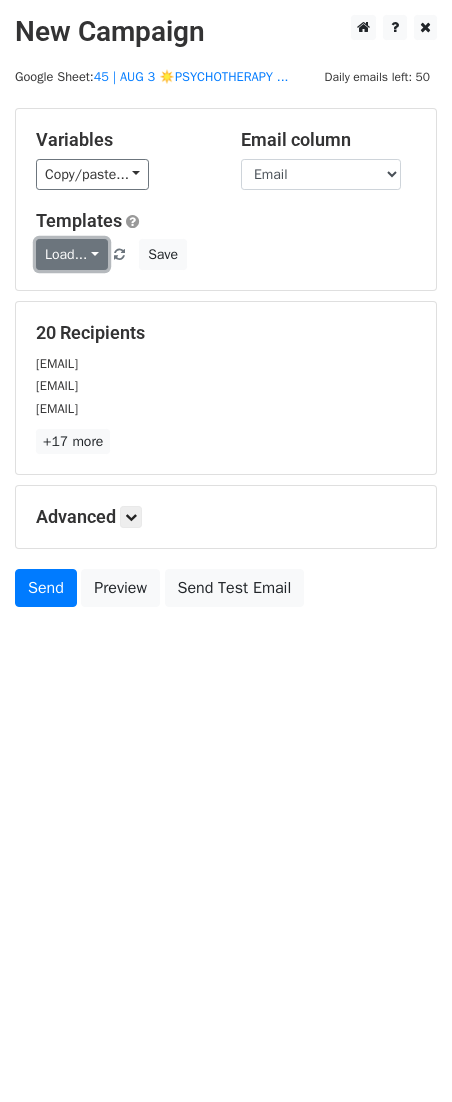 click on "Load..." at bounding box center [72, 254] 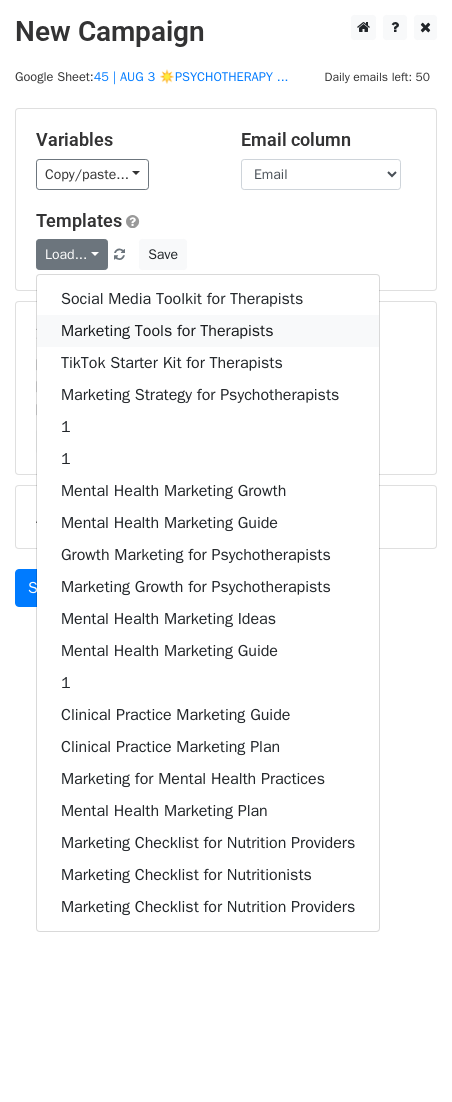 click on "Marketing Tools for Therapists" at bounding box center (208, 331) 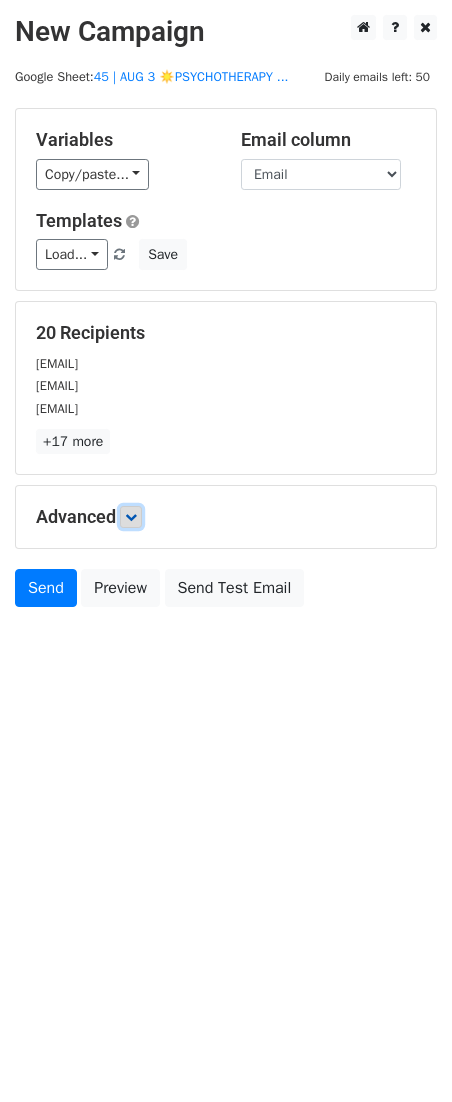 click at bounding box center (131, 517) 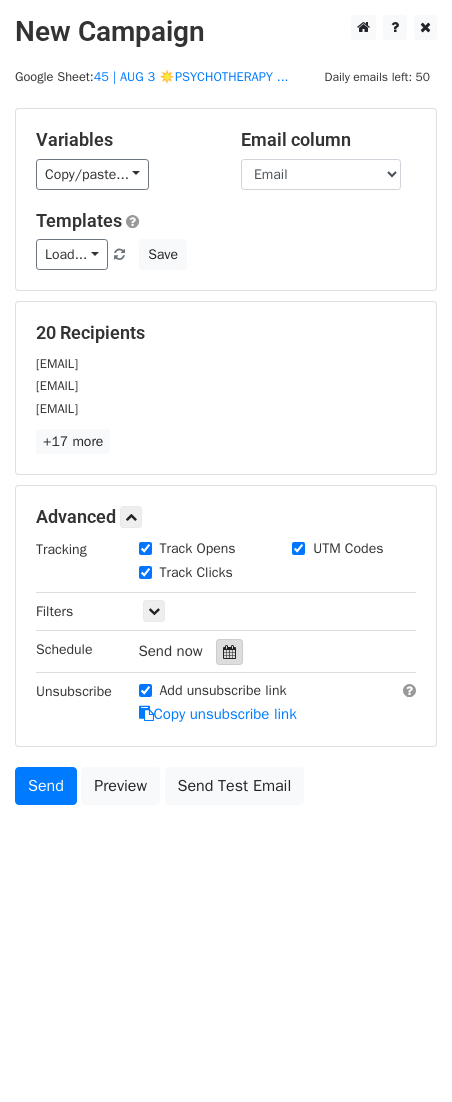 click at bounding box center (229, 652) 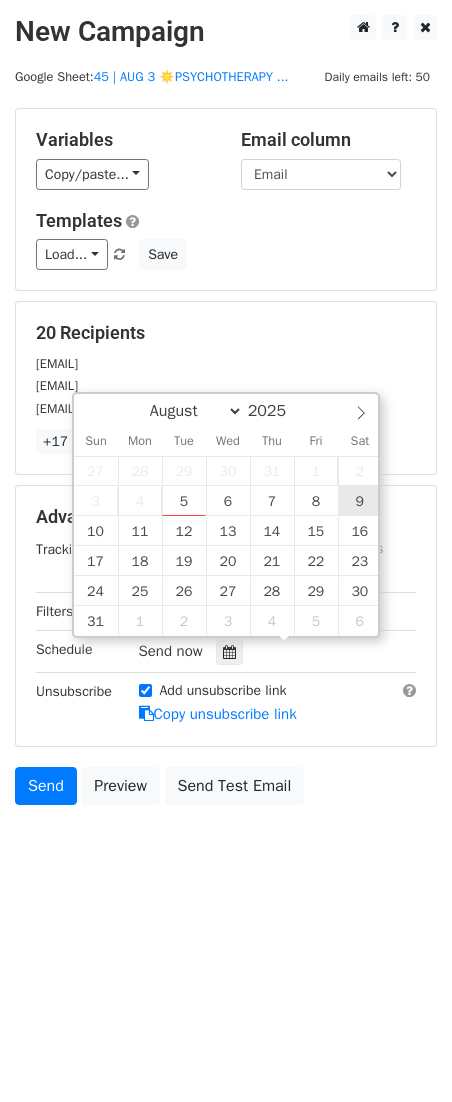 type on "2025-08-09 12:00" 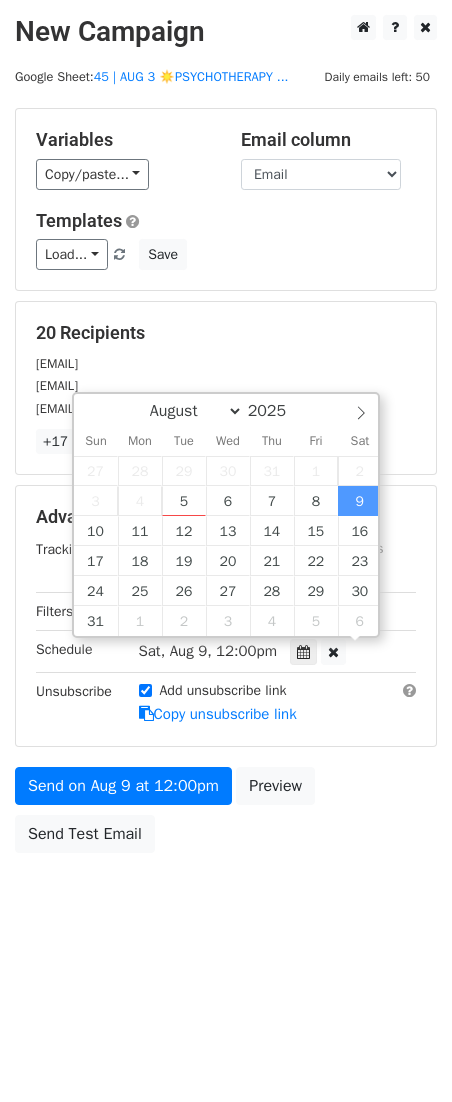 scroll, scrollTop: 1, scrollLeft: 0, axis: vertical 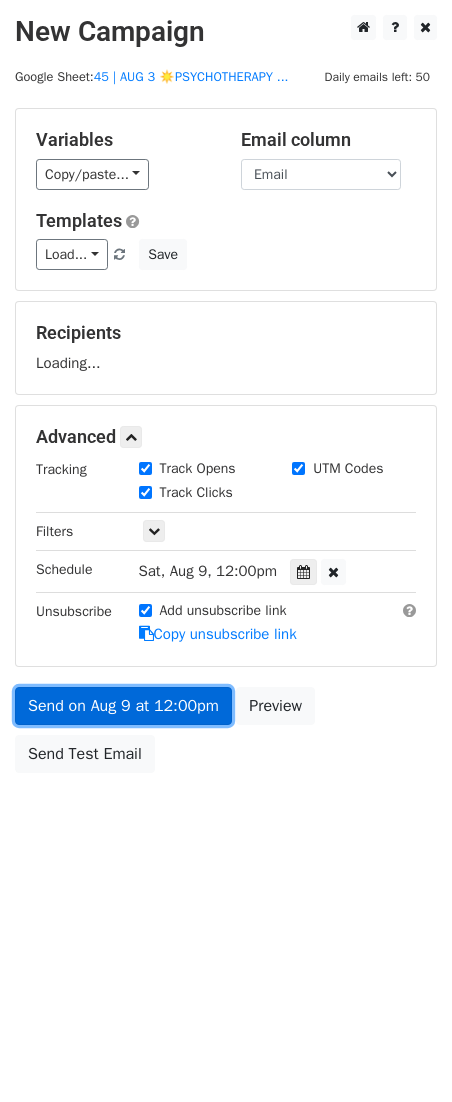 click on "Send on Aug 9 at 12:00pm" at bounding box center [123, 706] 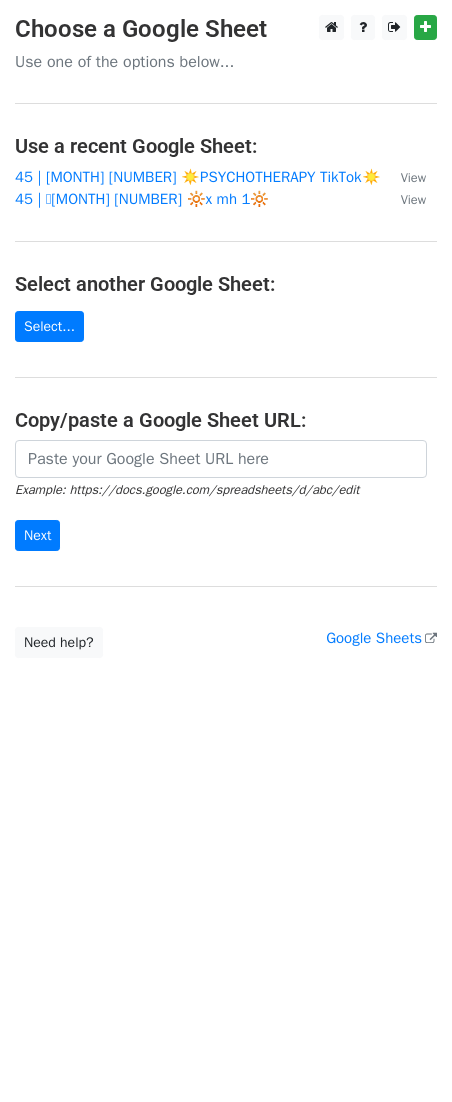 scroll, scrollTop: 0, scrollLeft: 0, axis: both 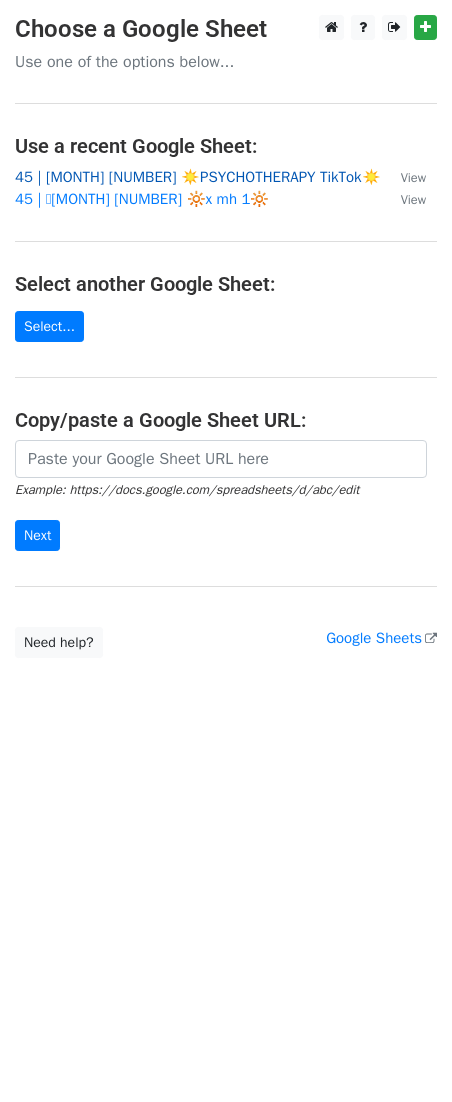 click on "45 | [MONTH] [NUMBER] ☀️PSYCHOTHERAPY TikTok☀️" at bounding box center [198, 177] 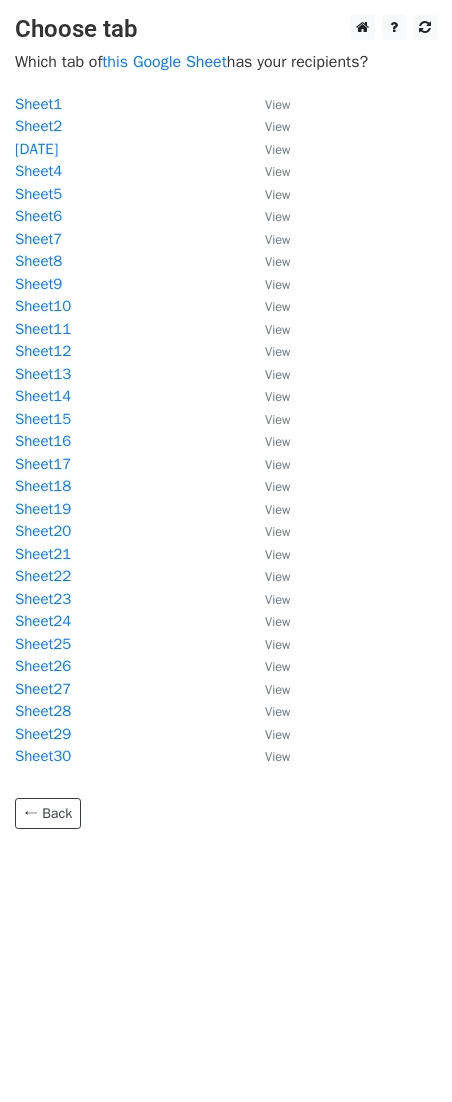 scroll, scrollTop: 0, scrollLeft: 0, axis: both 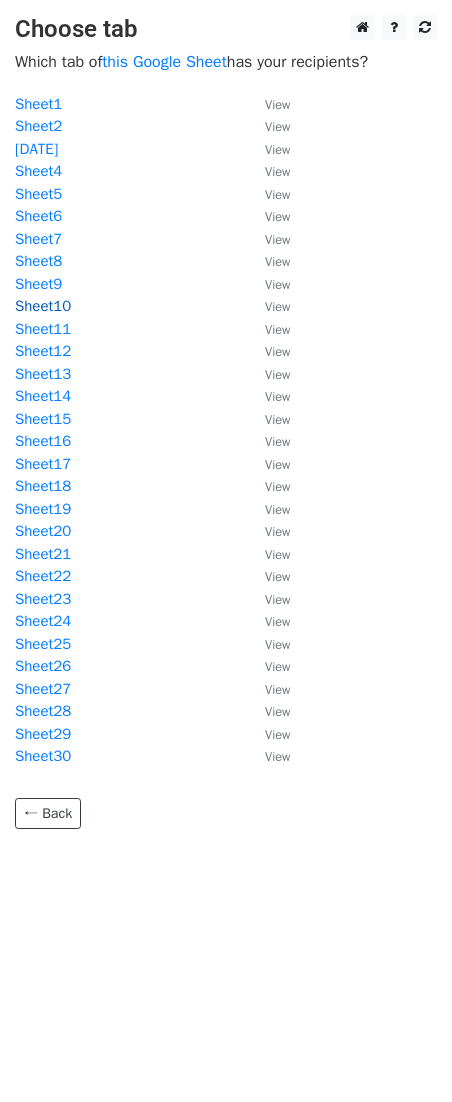 click on "Sheet10" at bounding box center (43, 306) 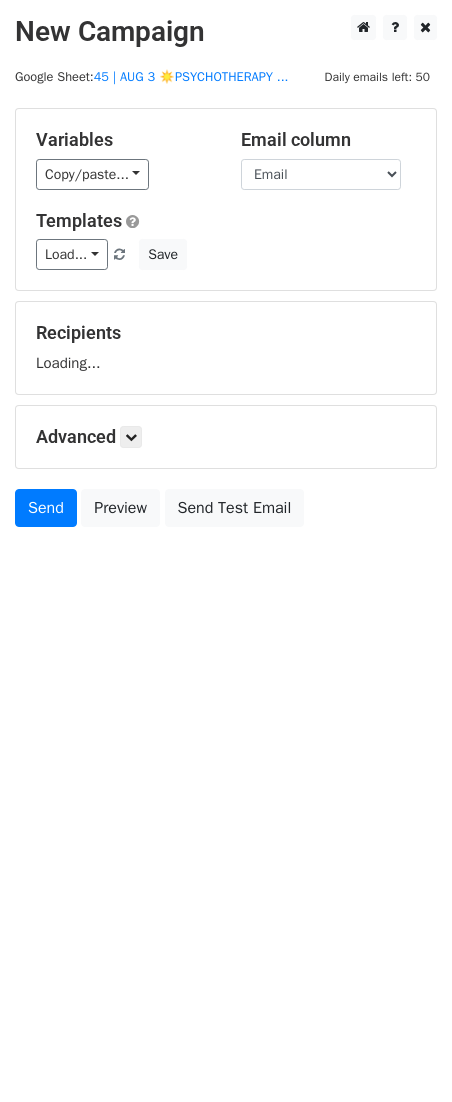 scroll, scrollTop: 0, scrollLeft: 0, axis: both 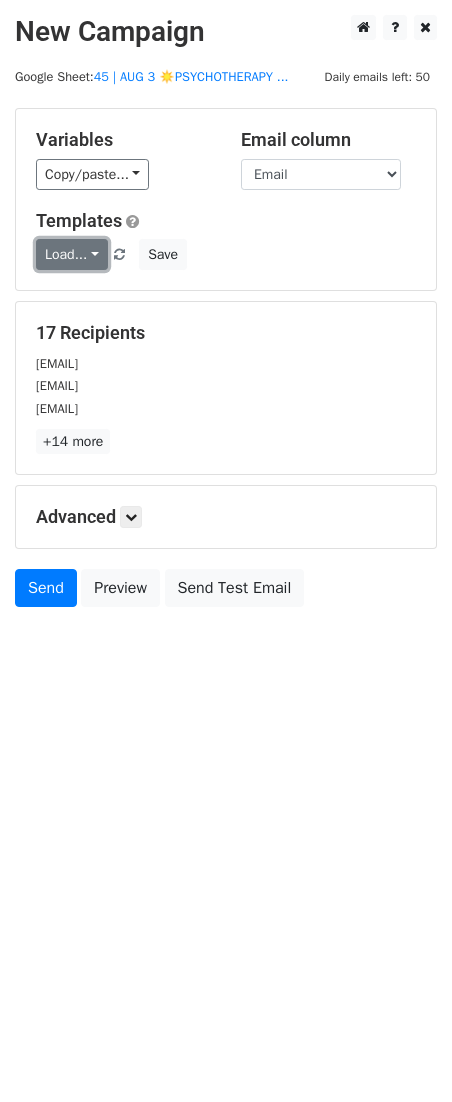 click on "Load..." at bounding box center [72, 254] 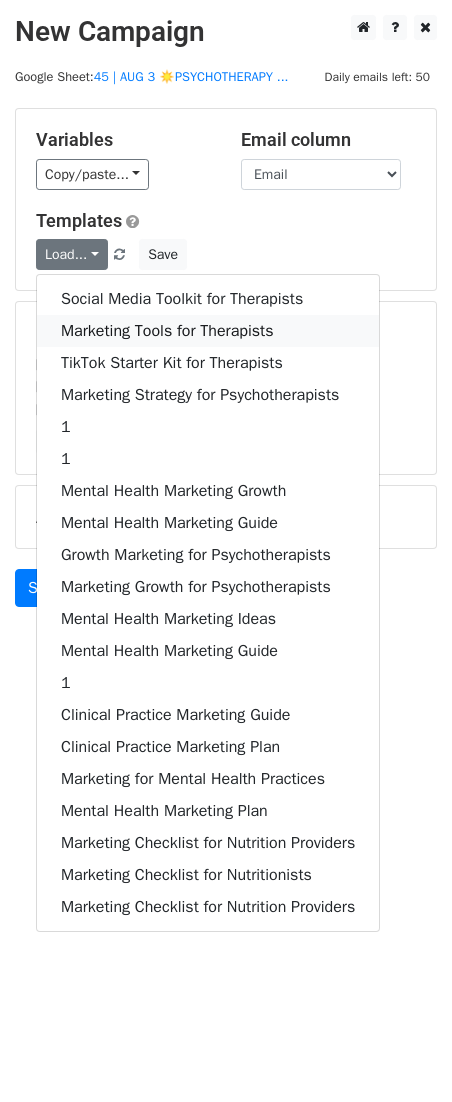 click on "Marketing Tools for Therapists" at bounding box center [208, 331] 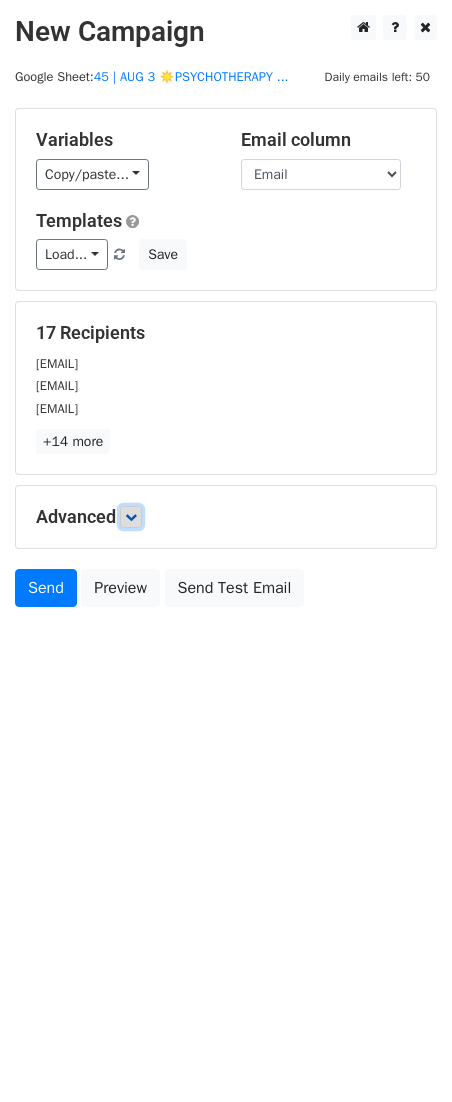 click at bounding box center (131, 517) 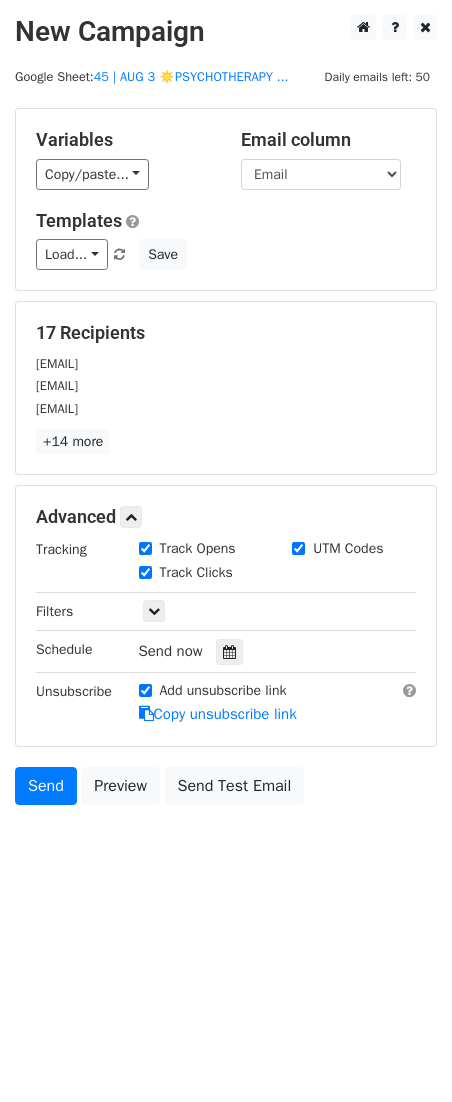 click on "Send now" at bounding box center (256, 651) 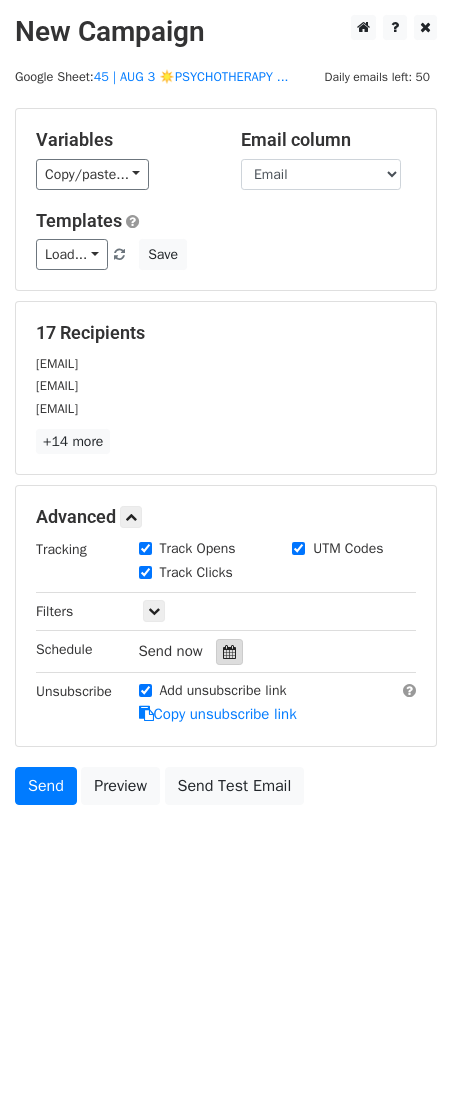 click at bounding box center [229, 652] 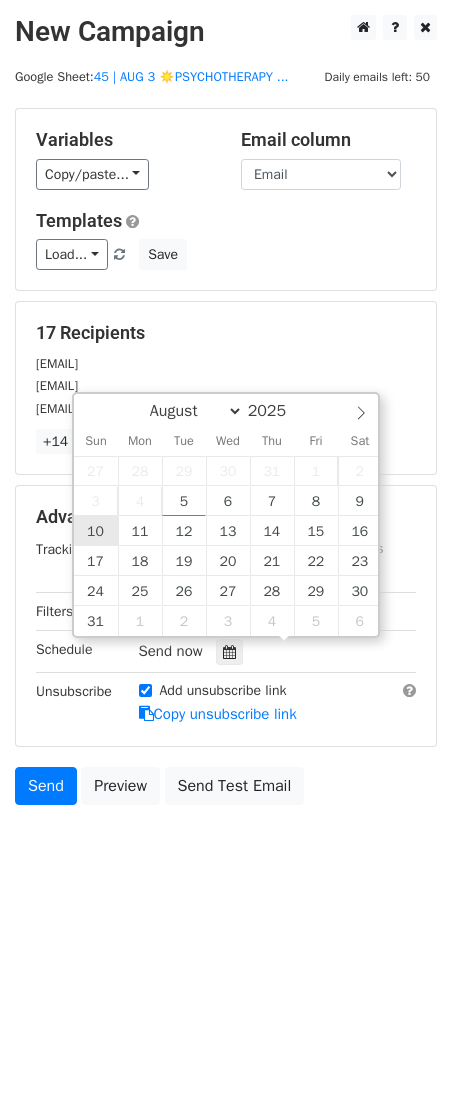 type on "[DATE] [TIME]" 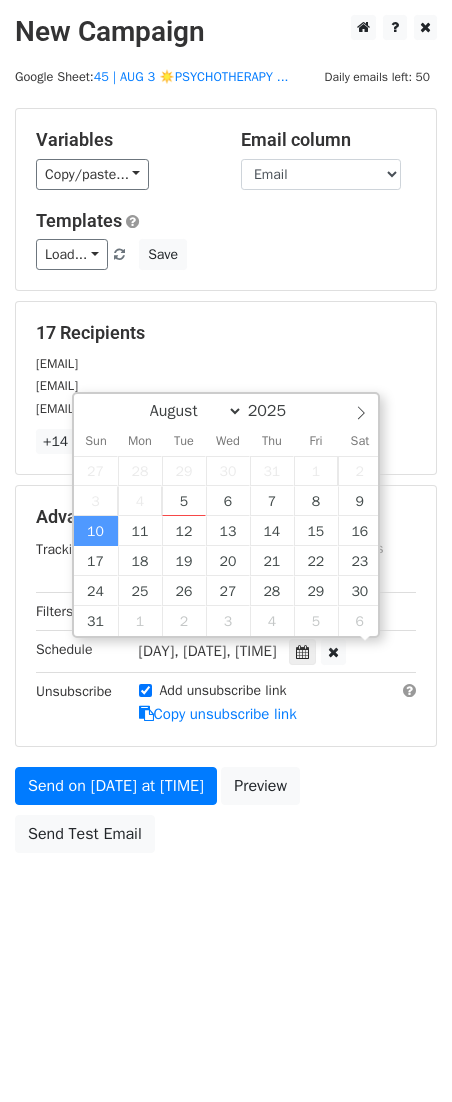scroll, scrollTop: 1, scrollLeft: 0, axis: vertical 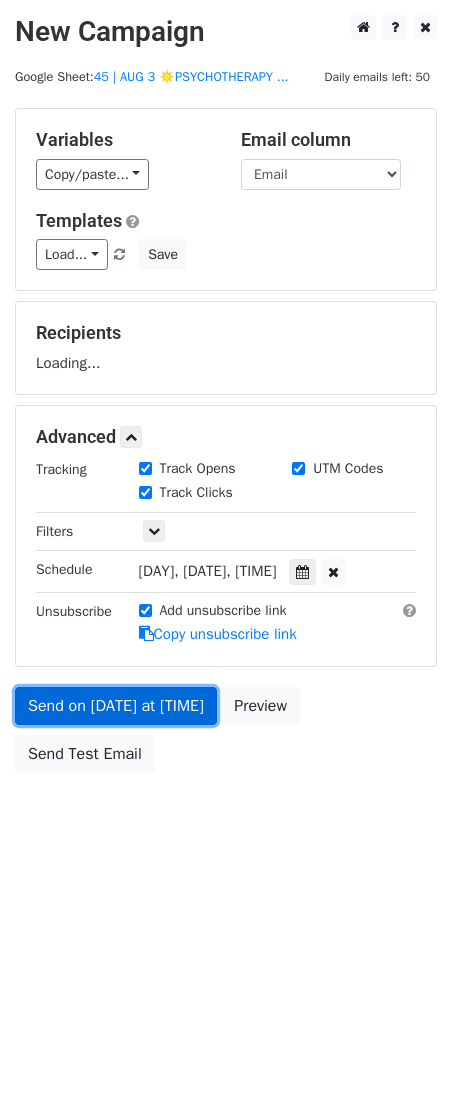 click on "Send on [DATE] at [TIME]" at bounding box center (116, 706) 